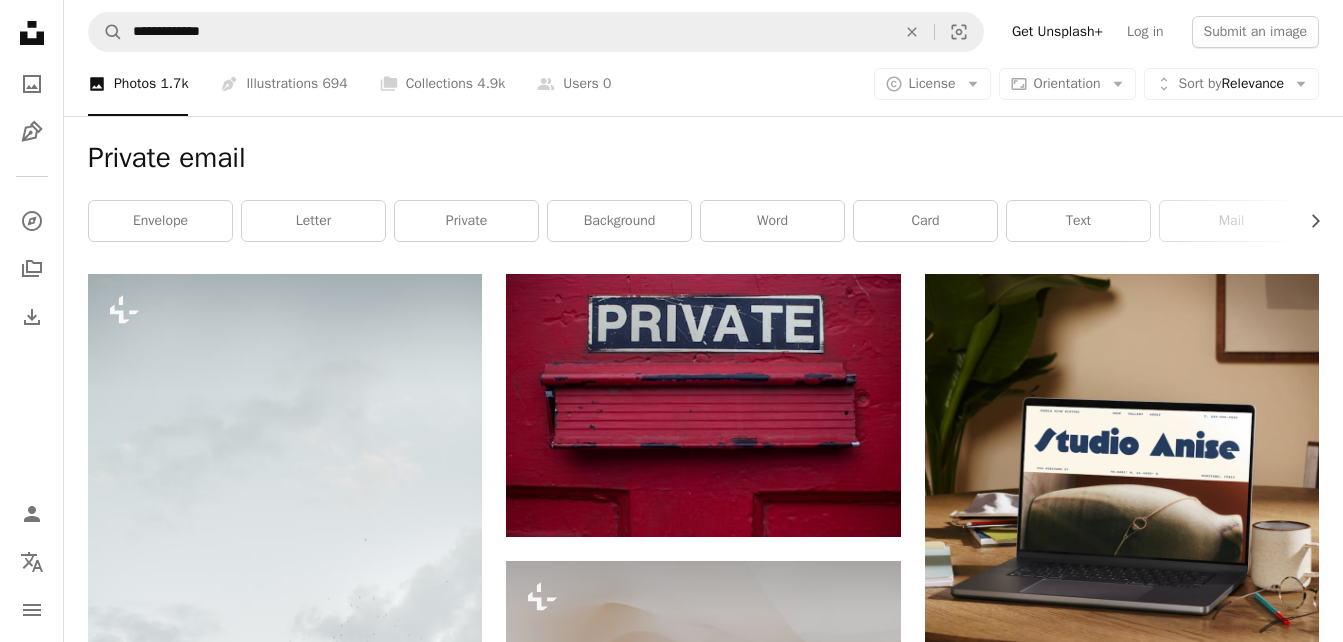 scroll, scrollTop: 9382, scrollLeft: 0, axis: vertical 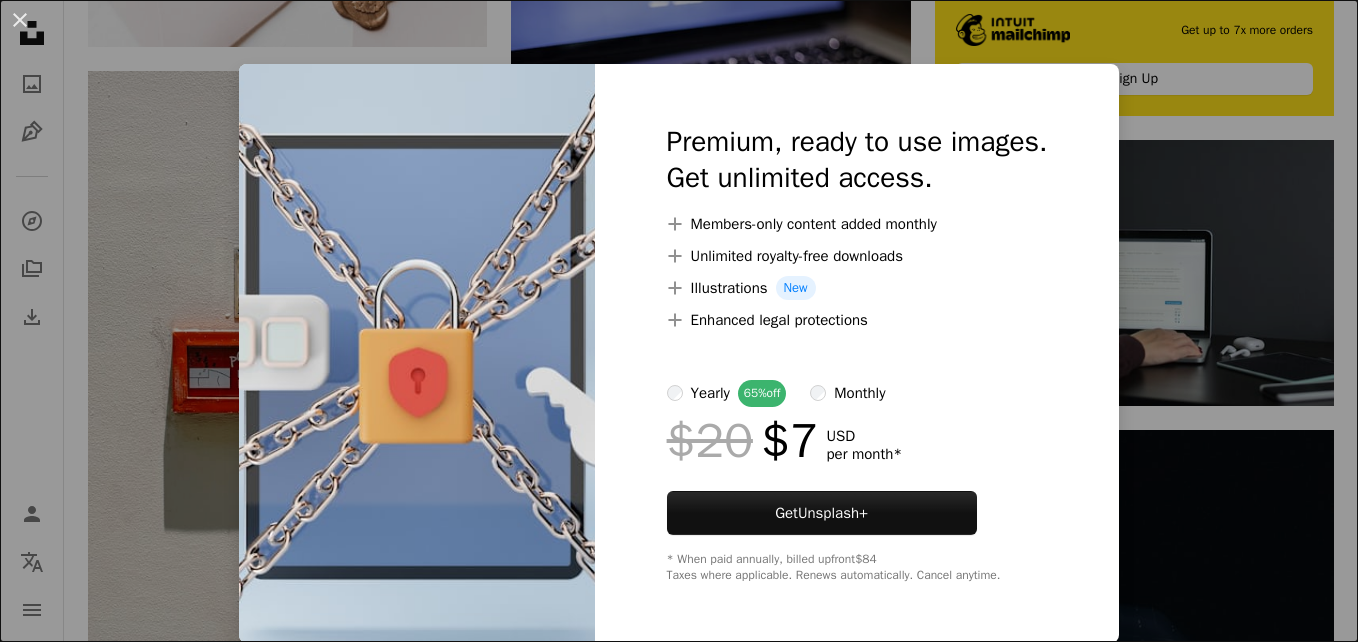click on "An X shape Premium, ready to use images. Get unlimited access. A plus sign Members-only content added monthly A plus sign Unlimited royalty-free downloads A plus sign Illustrations  New A plus sign Enhanced legal protections yearly 65%  off monthly $20   $7 USD per month * Get  Unsplash+ * When paid annually, billed upfront  $84 Taxes where applicable. Renews automatically. Cancel anytime." at bounding box center [679, 321] 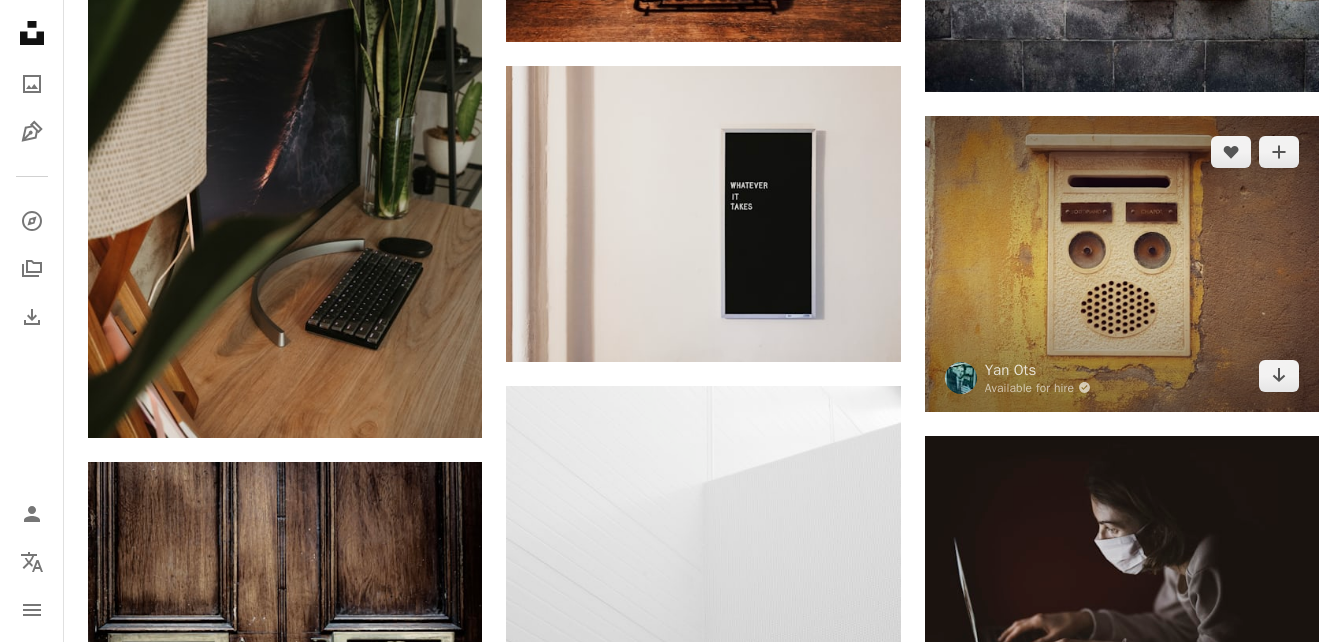 scroll, scrollTop: 15682, scrollLeft: 0, axis: vertical 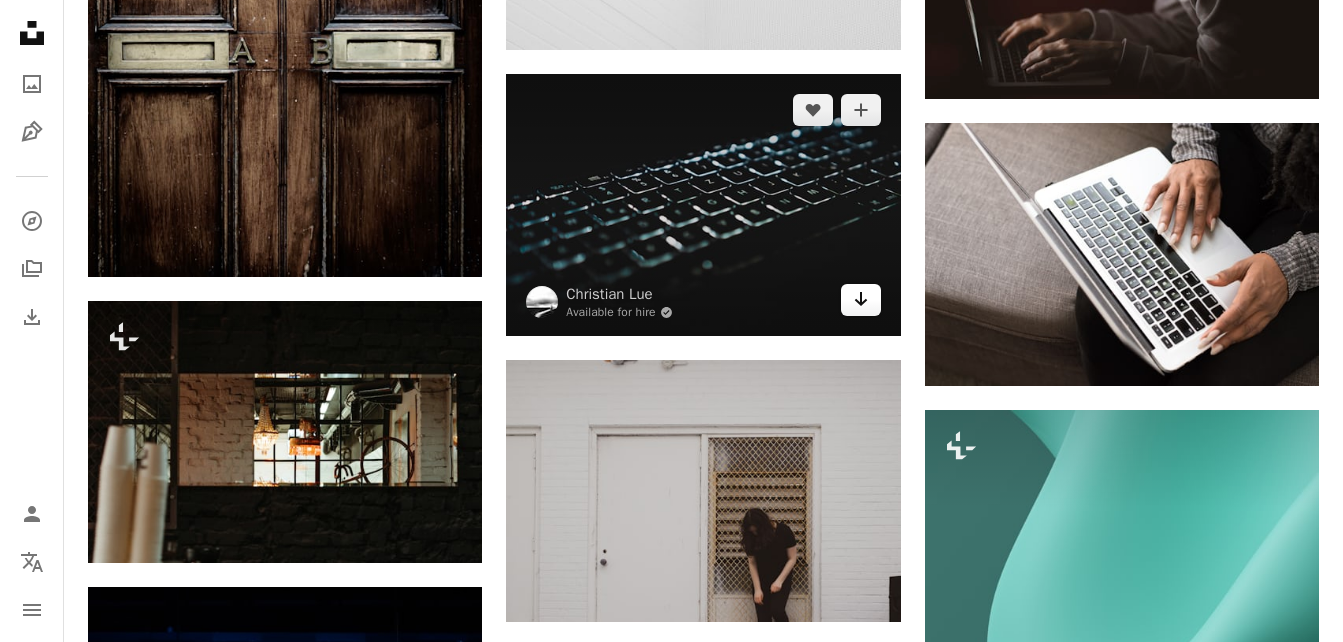 click 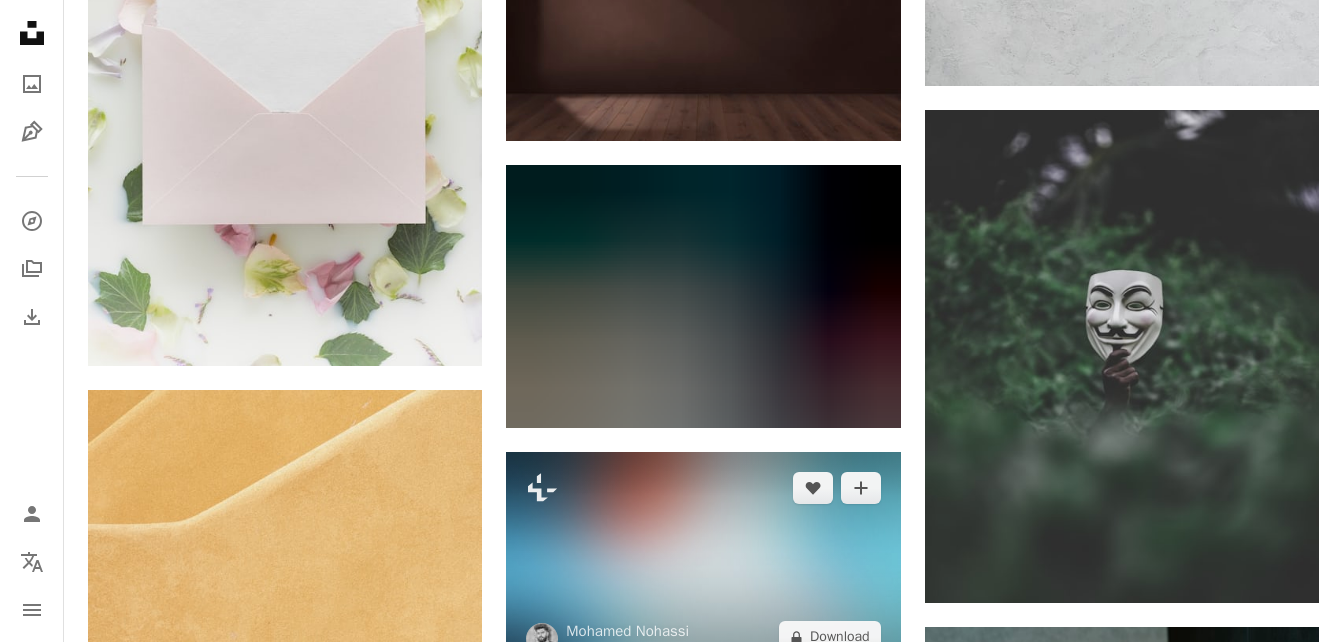 scroll, scrollTop: 17882, scrollLeft: 0, axis: vertical 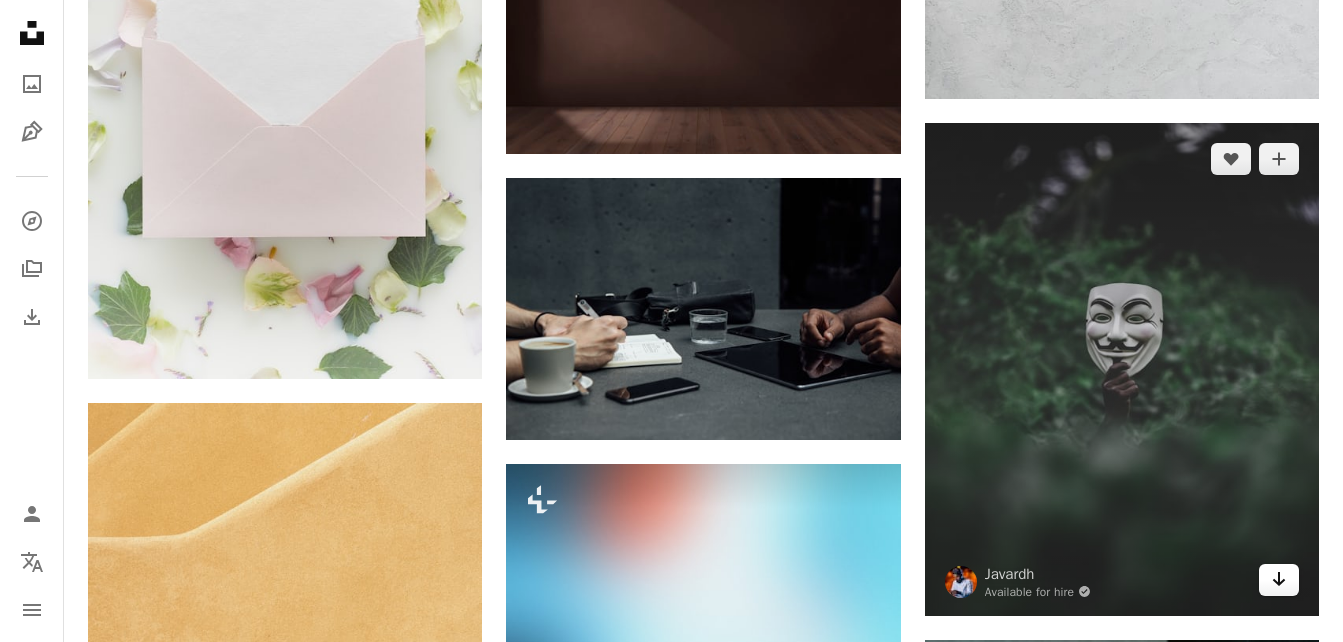 click on "Arrow pointing down" 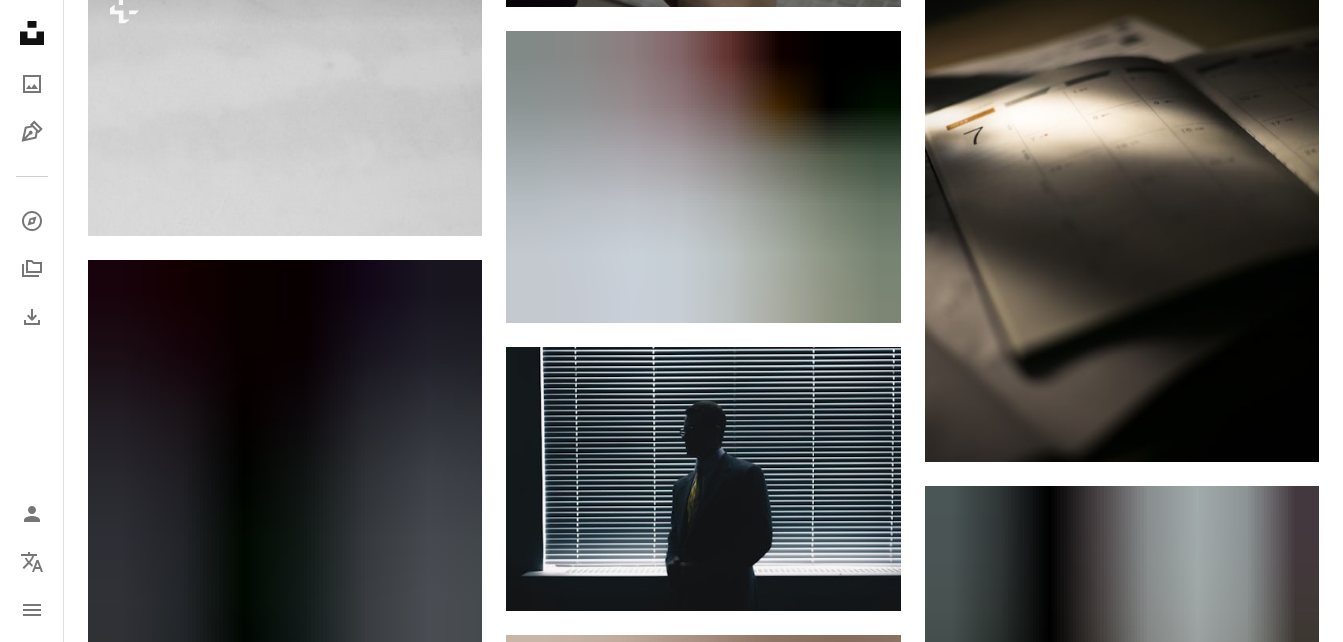 scroll, scrollTop: 19382, scrollLeft: 0, axis: vertical 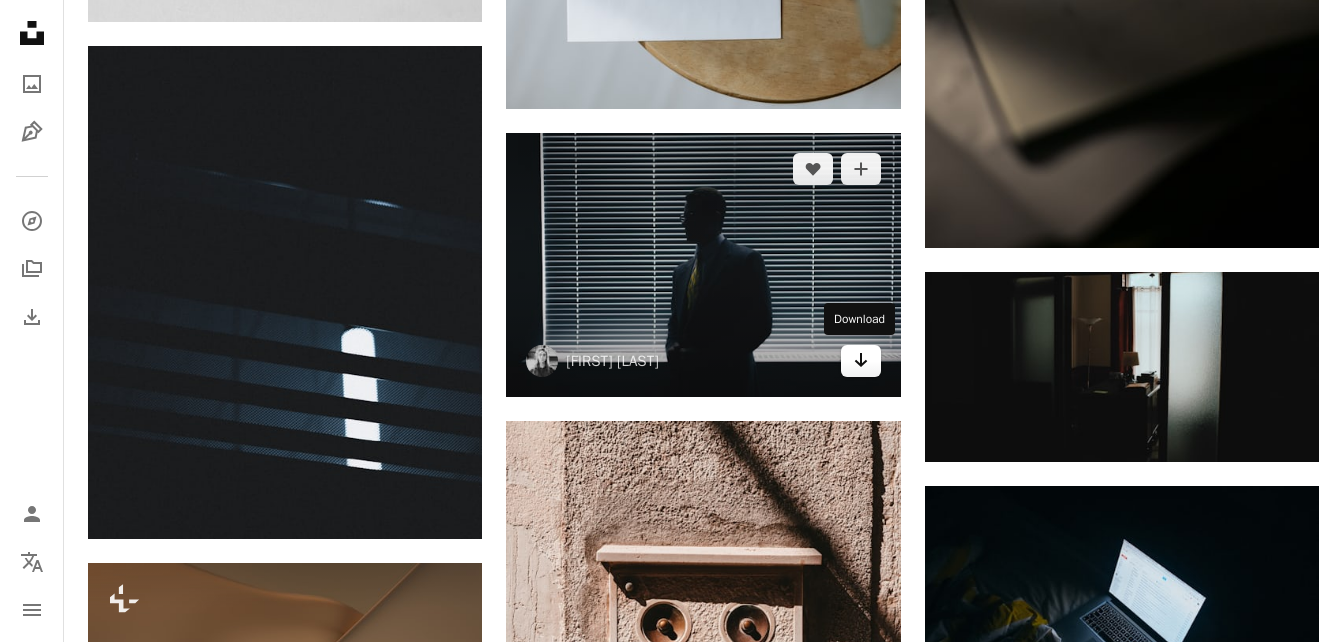 click on "Arrow pointing down" at bounding box center [861, 361] 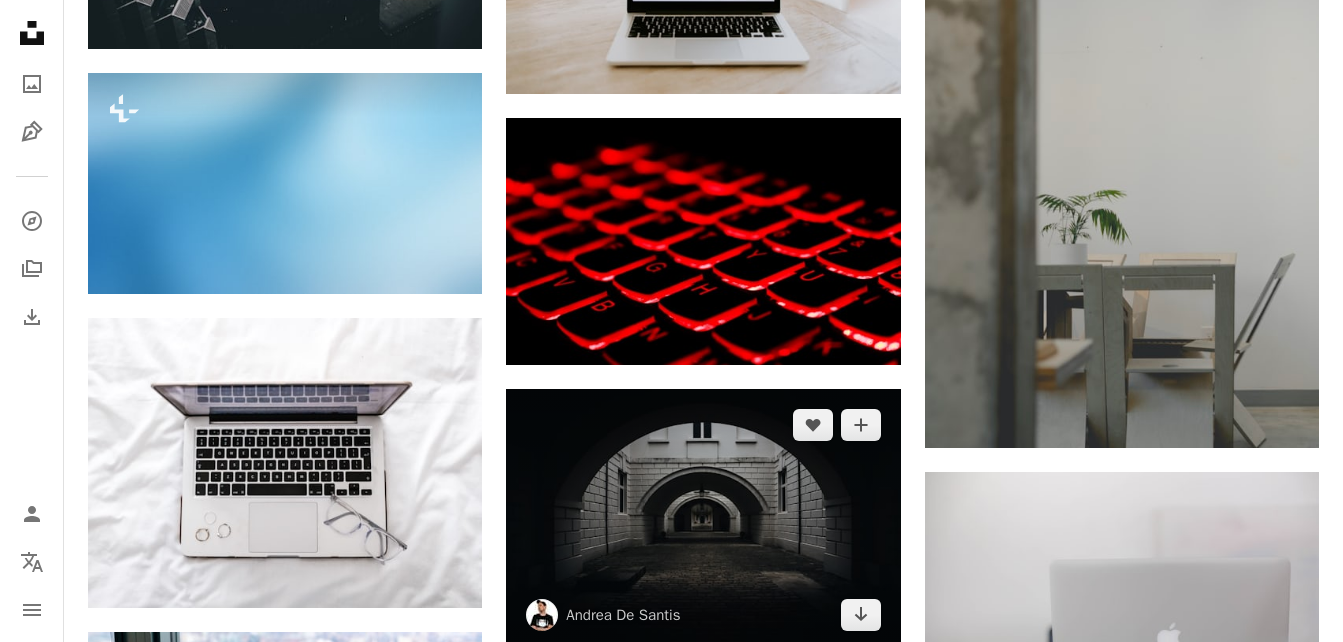 scroll, scrollTop: 23982, scrollLeft: 0, axis: vertical 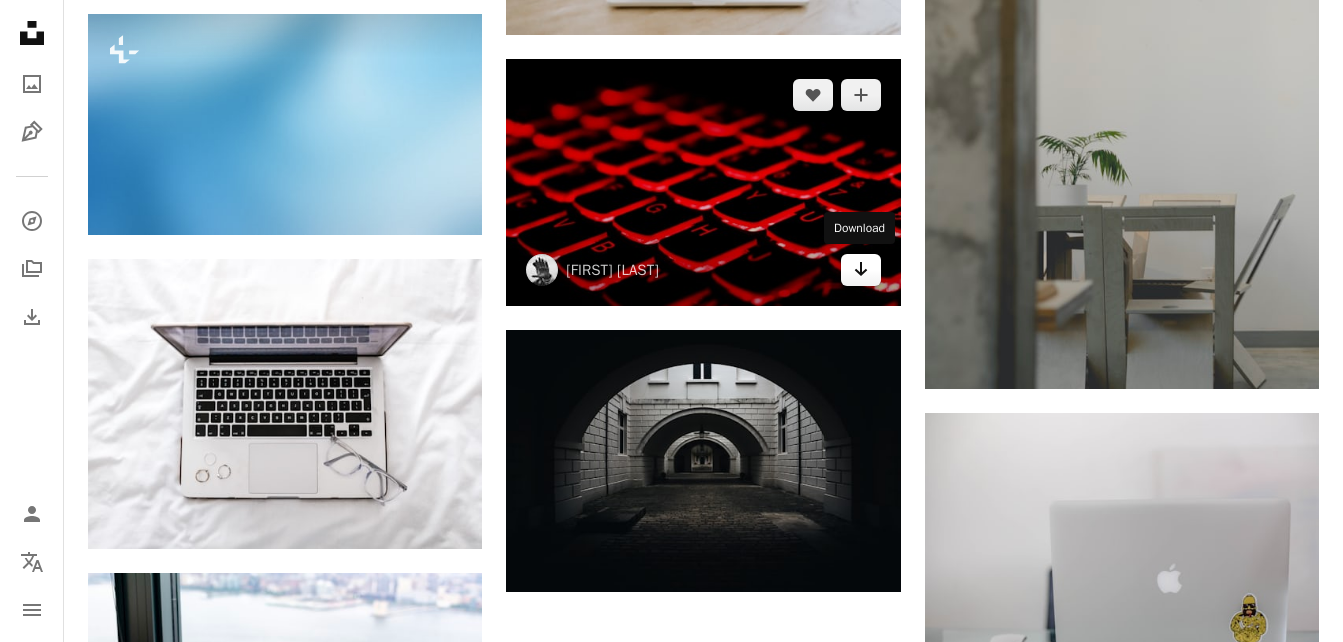 click on "Arrow pointing down" 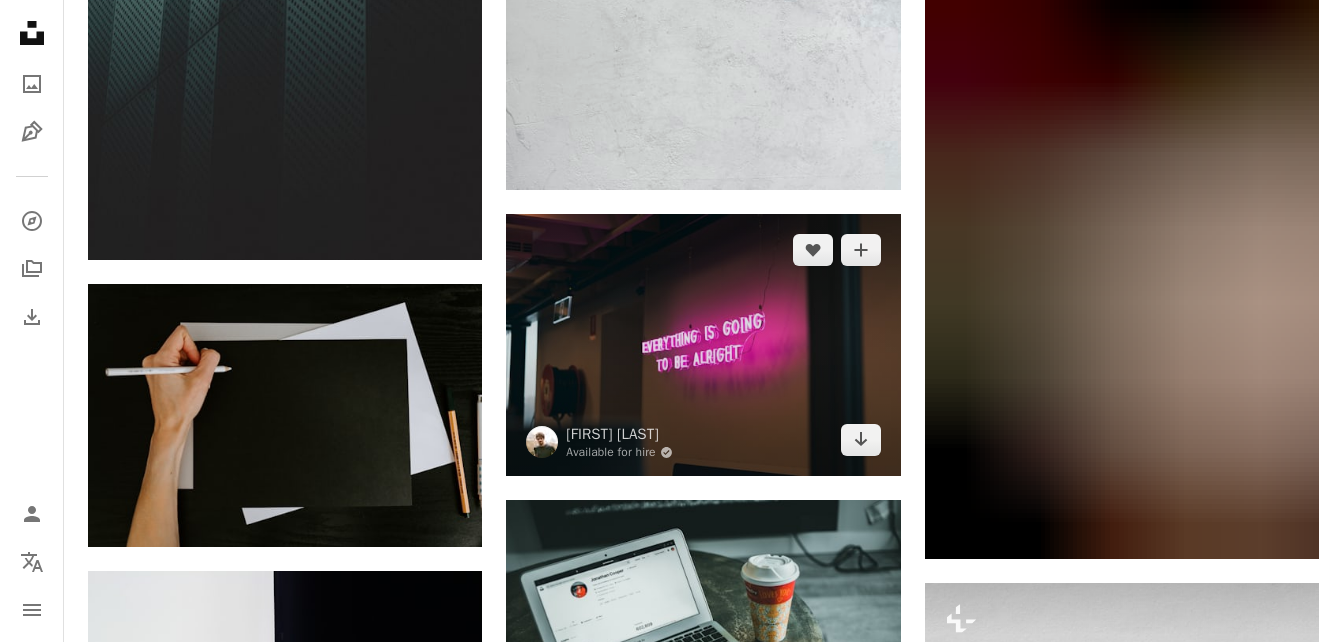 scroll, scrollTop: 29582, scrollLeft: 0, axis: vertical 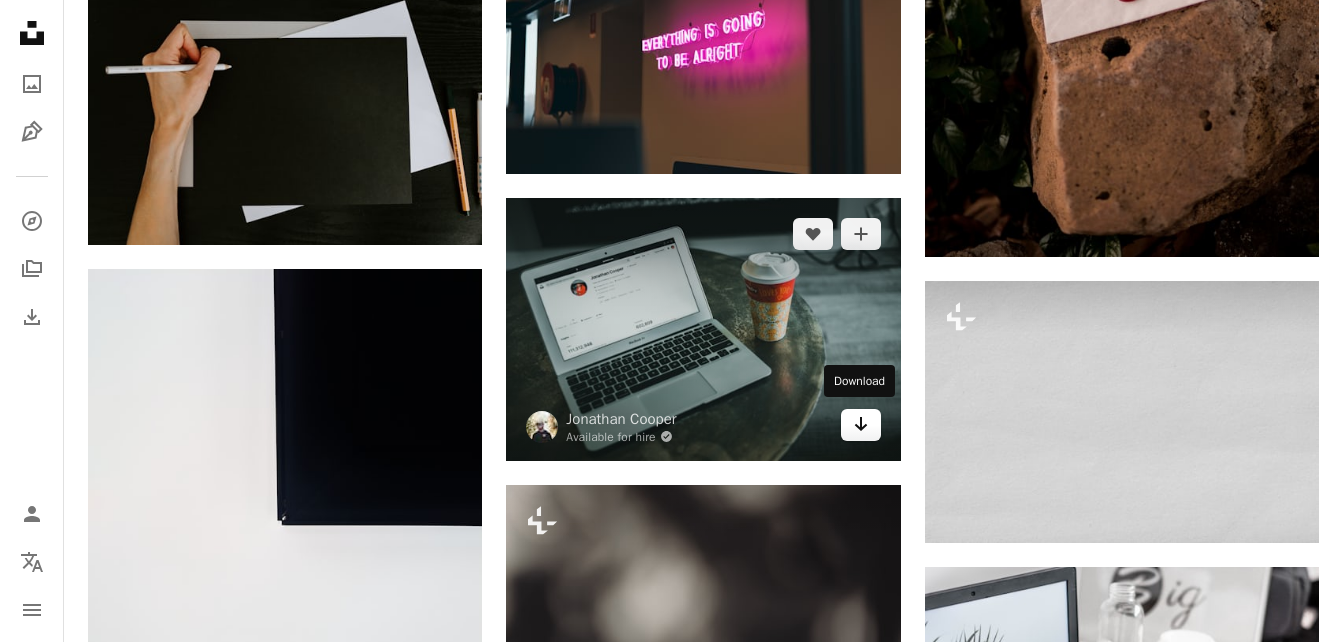 click on "Arrow pointing down" 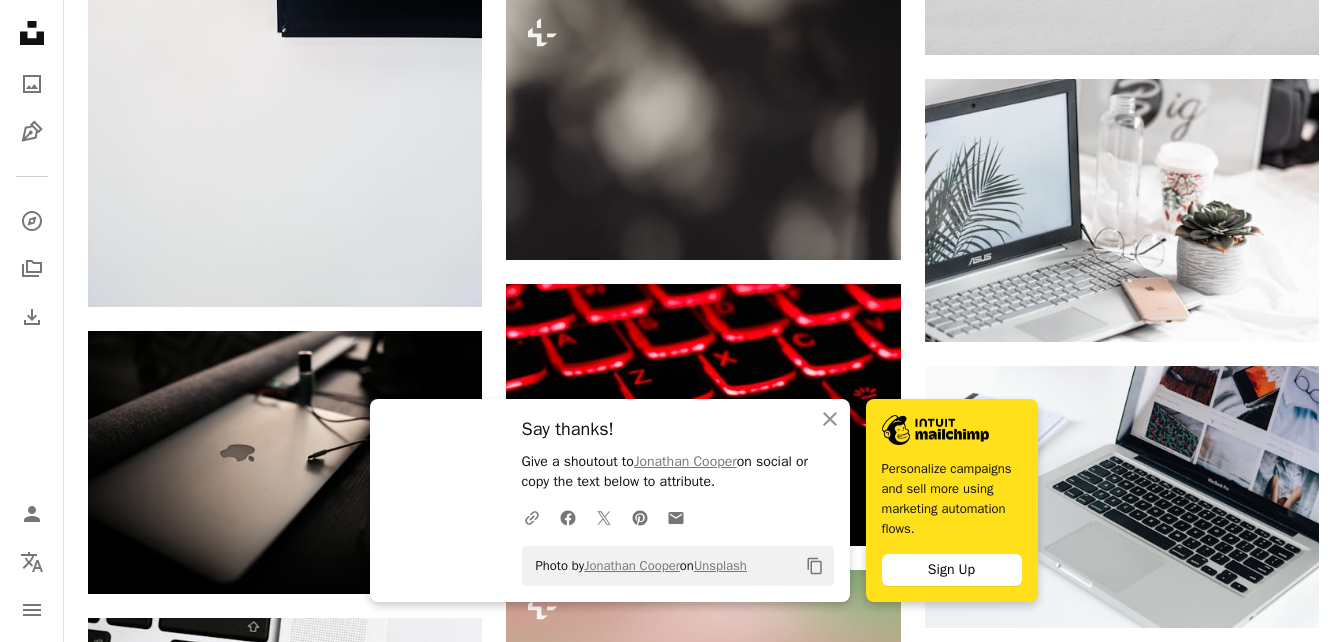 scroll, scrollTop: 30082, scrollLeft: 0, axis: vertical 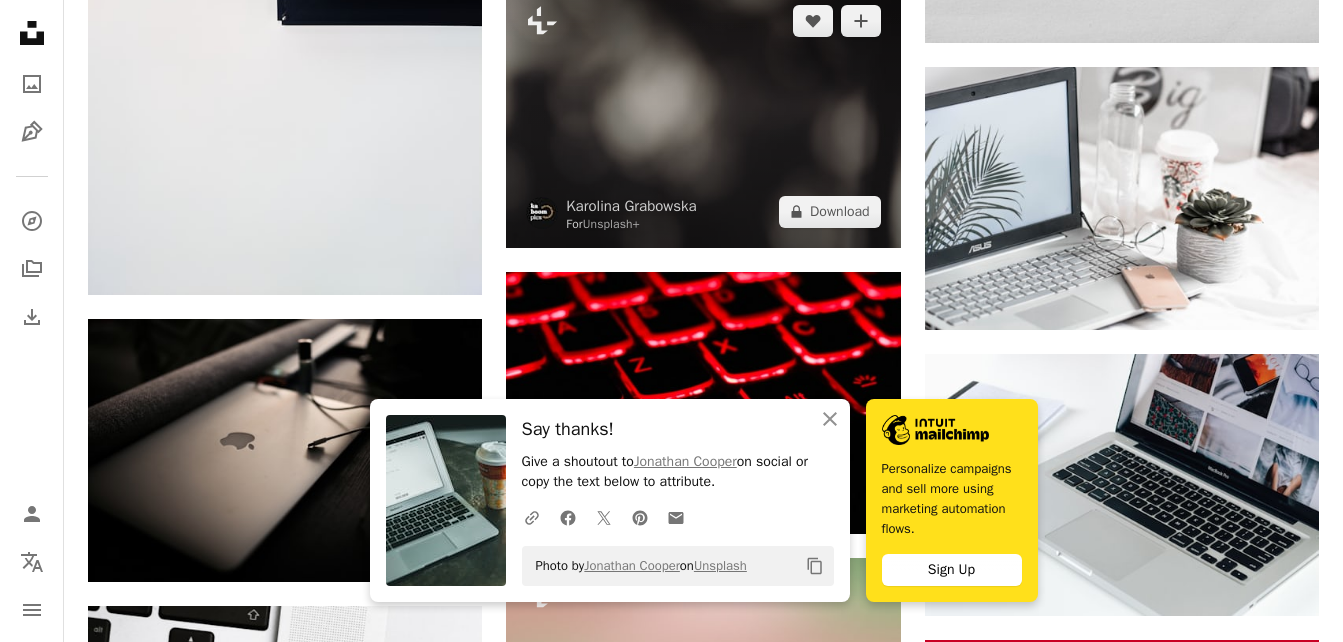 click at bounding box center [703, 116] 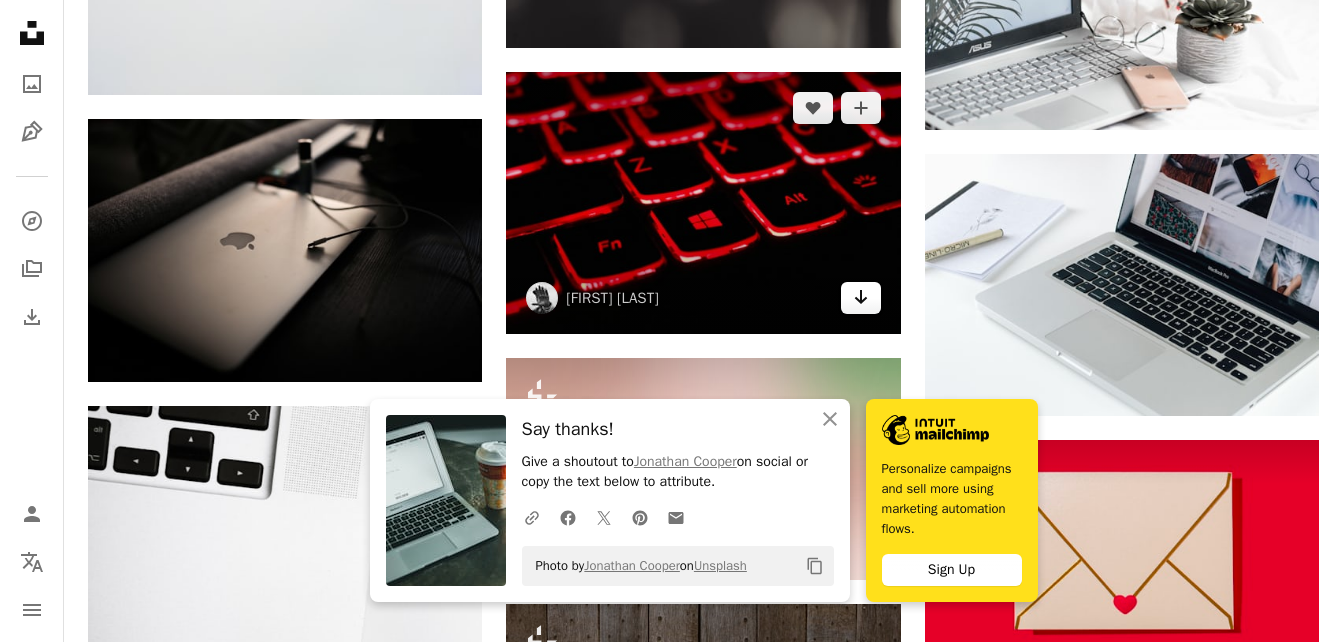 click on "Arrow pointing down" 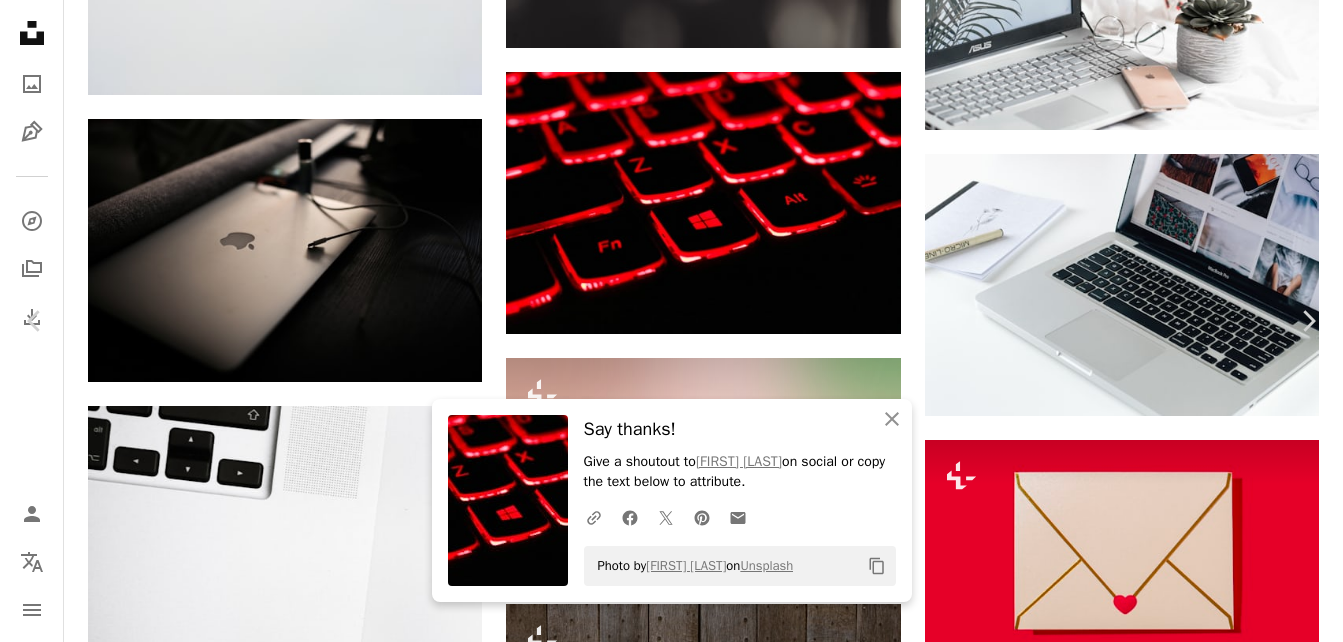 click on "**********" at bounding box center (671, -12968) 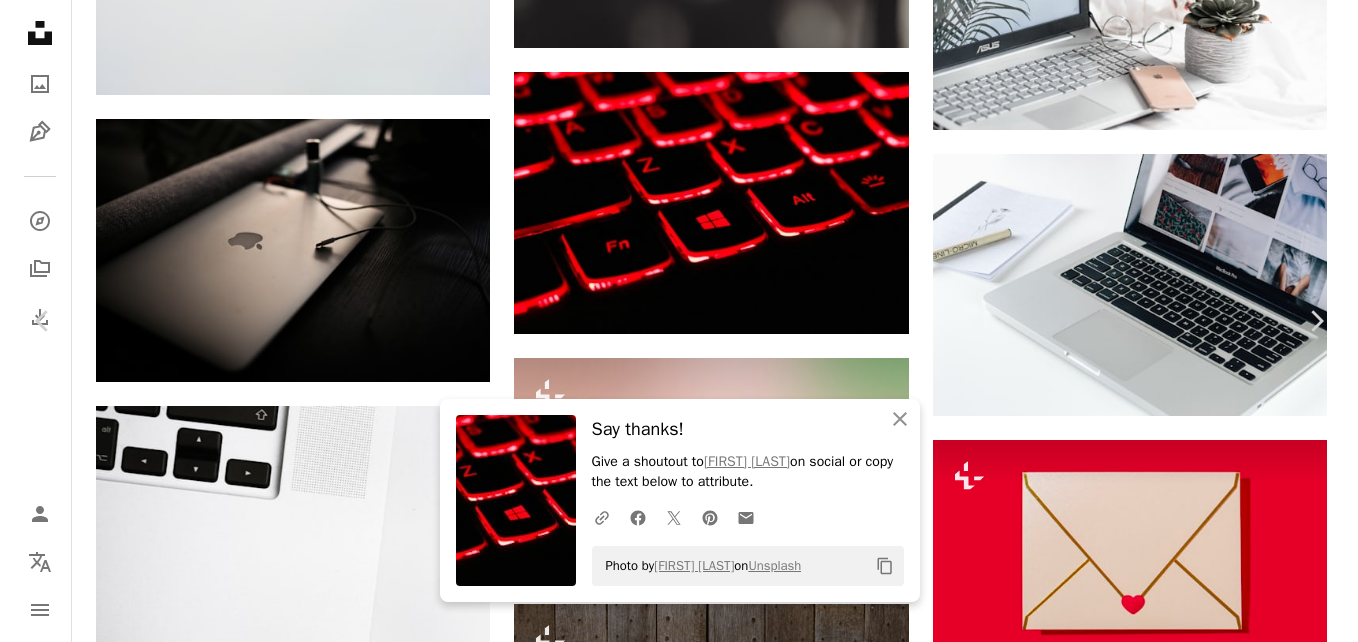 scroll, scrollTop: 30882, scrollLeft: 0, axis: vertical 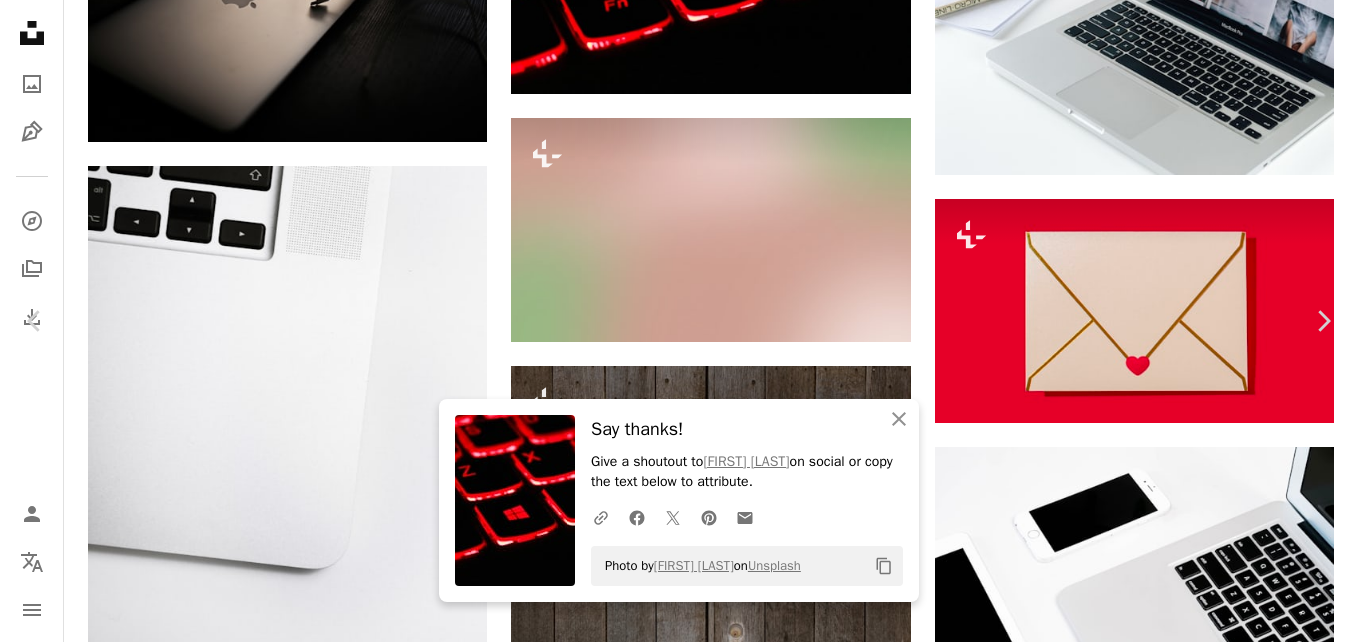 click on "An X shape" at bounding box center (20, 20) 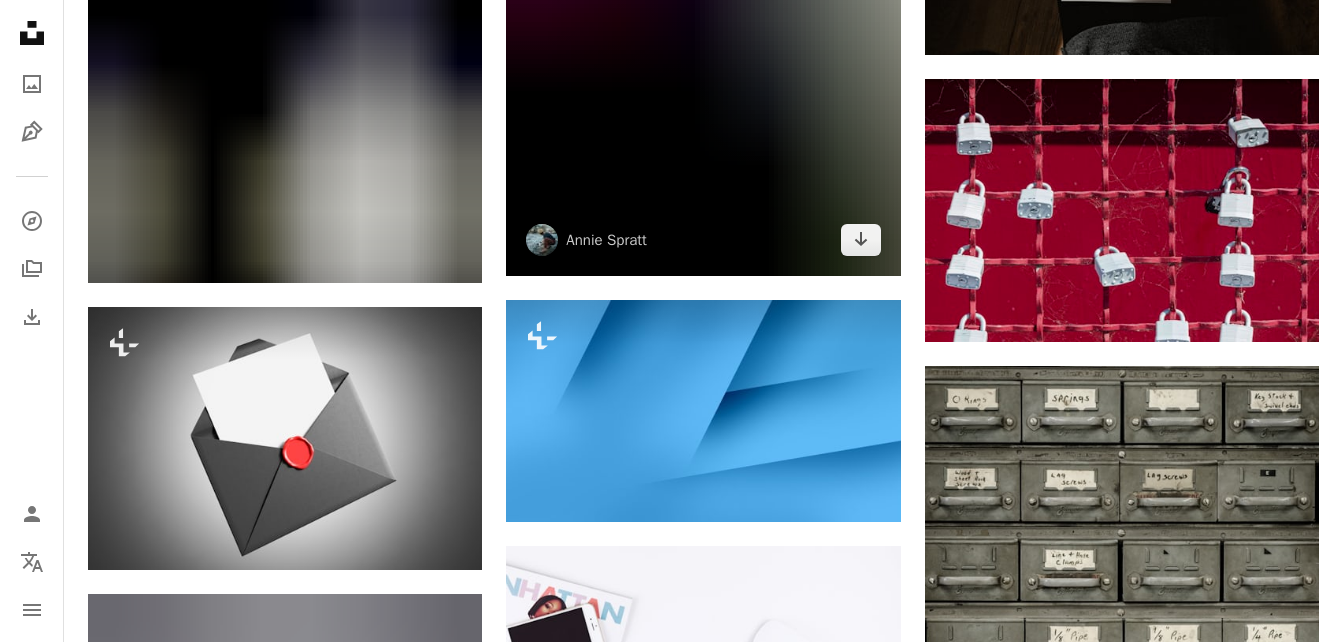 scroll, scrollTop: 34382, scrollLeft: 0, axis: vertical 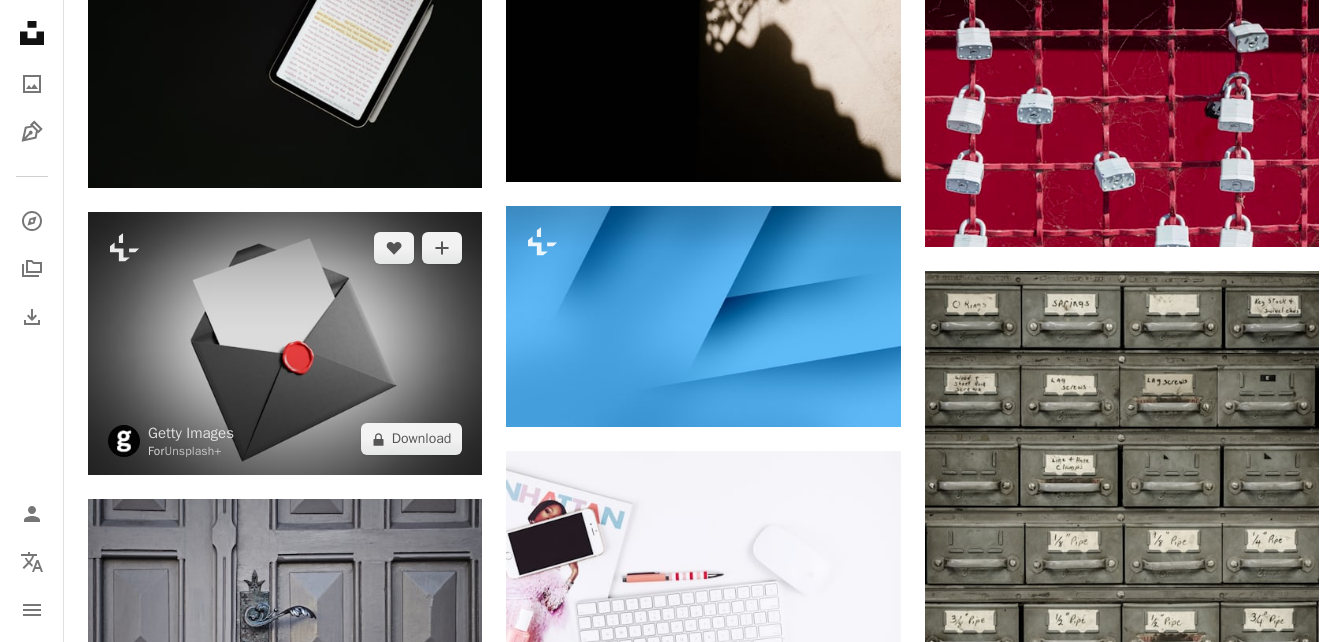 click at bounding box center (285, 343) 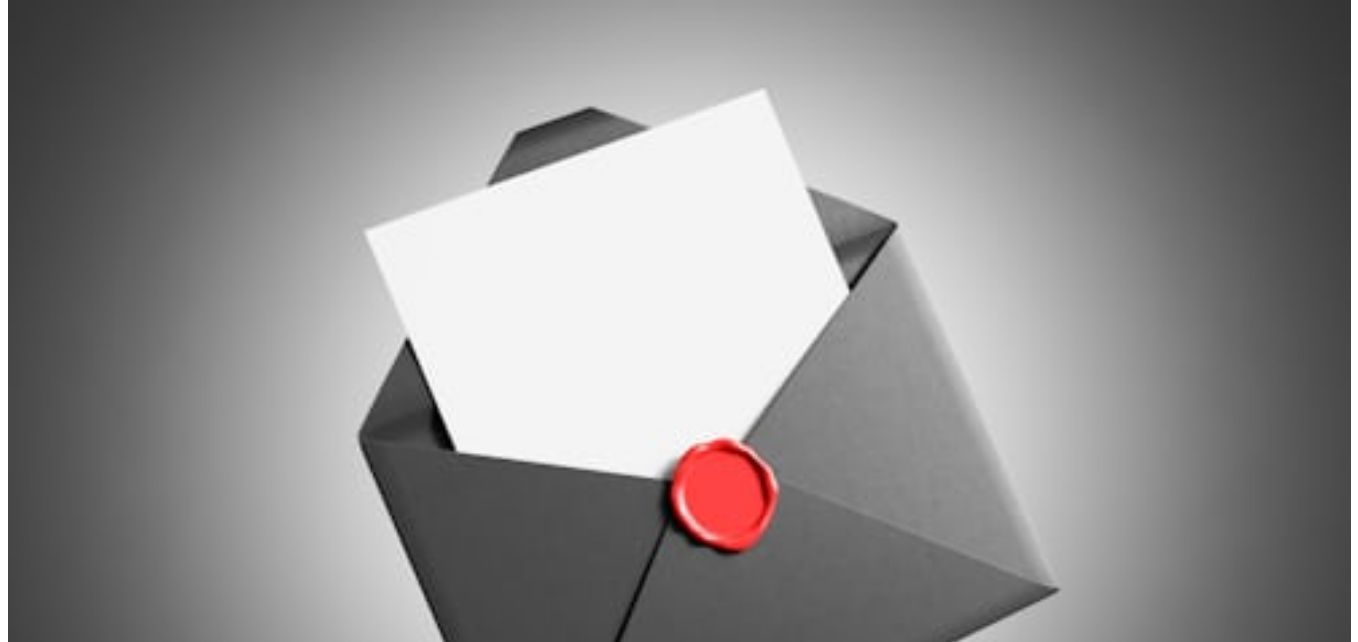 scroll, scrollTop: 35182, scrollLeft: 0, axis: vertical 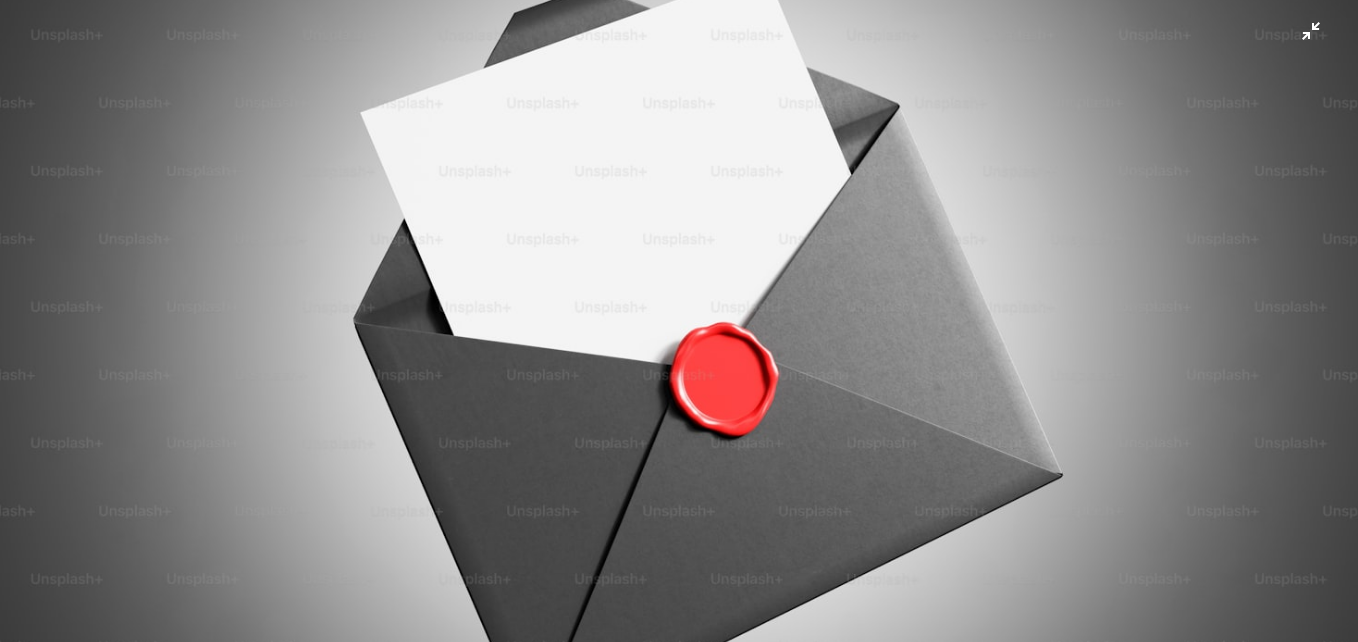 click at bounding box center (679, 330) 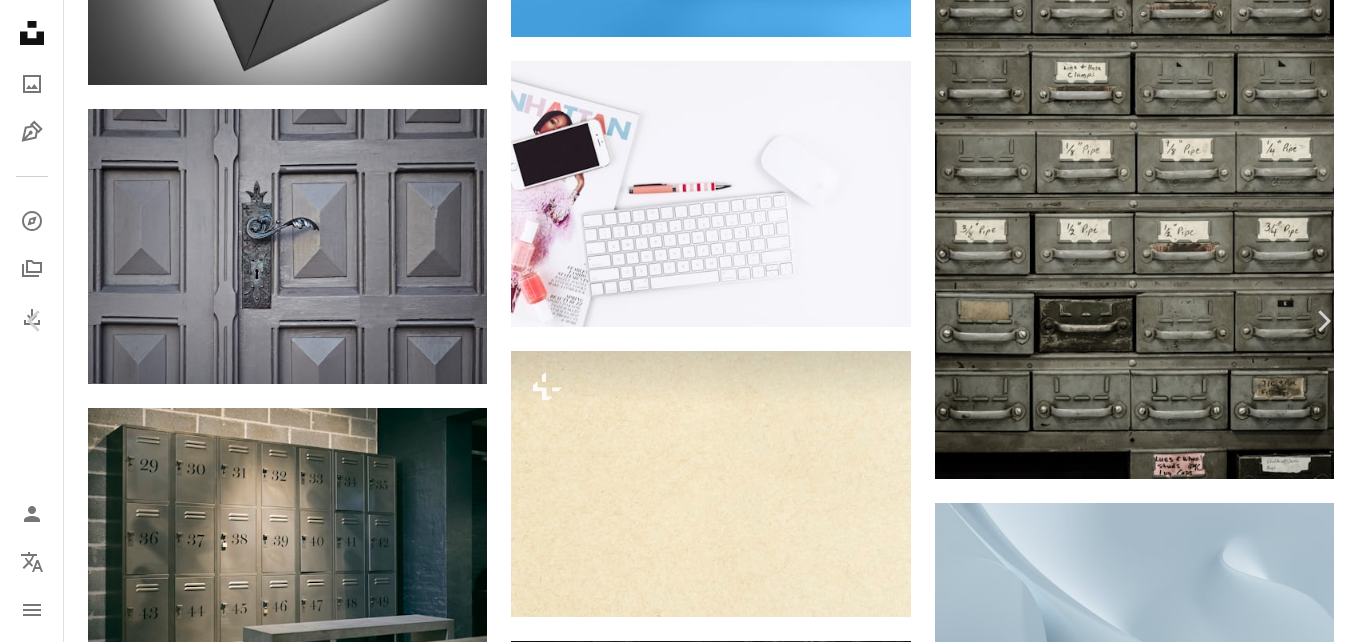 click on "An X shape" at bounding box center [20, 20] 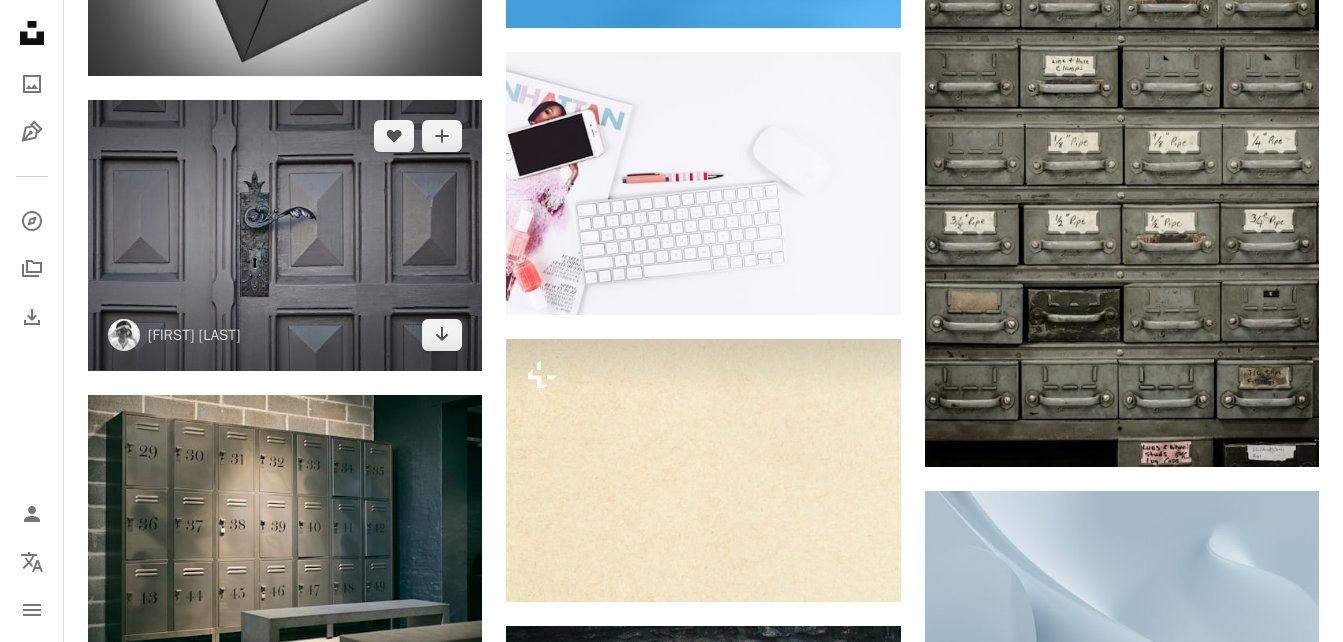 scroll, scrollTop: 34982, scrollLeft: 0, axis: vertical 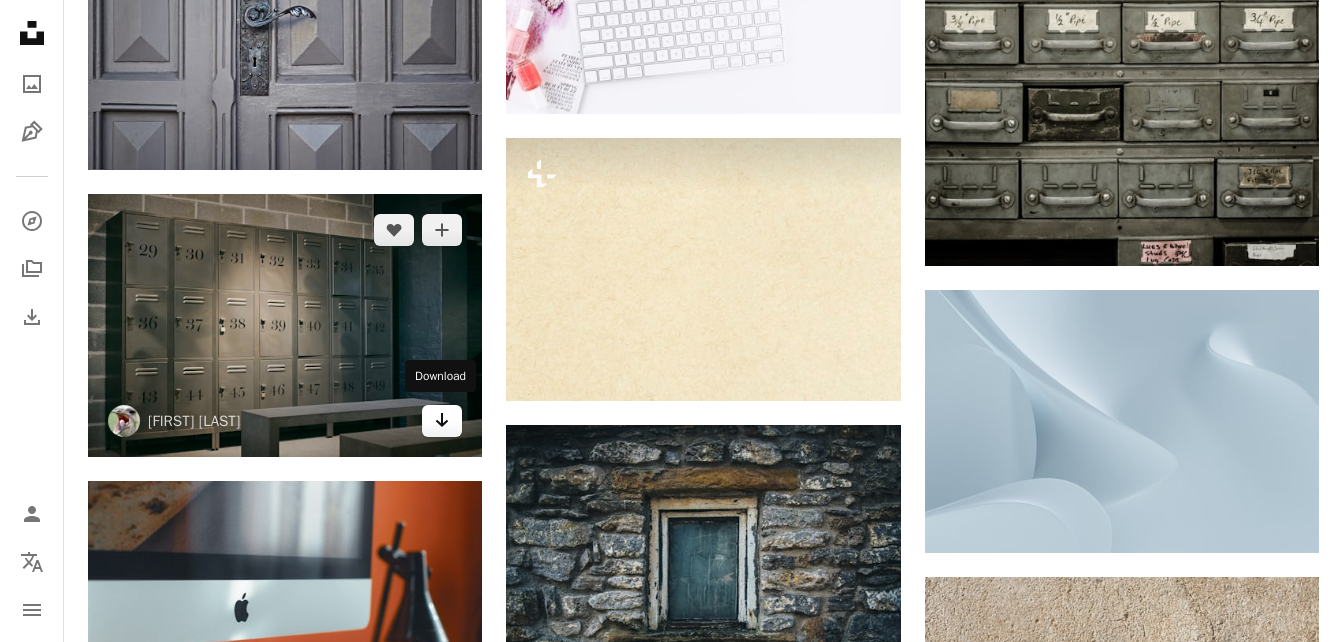 click on "Arrow pointing down" 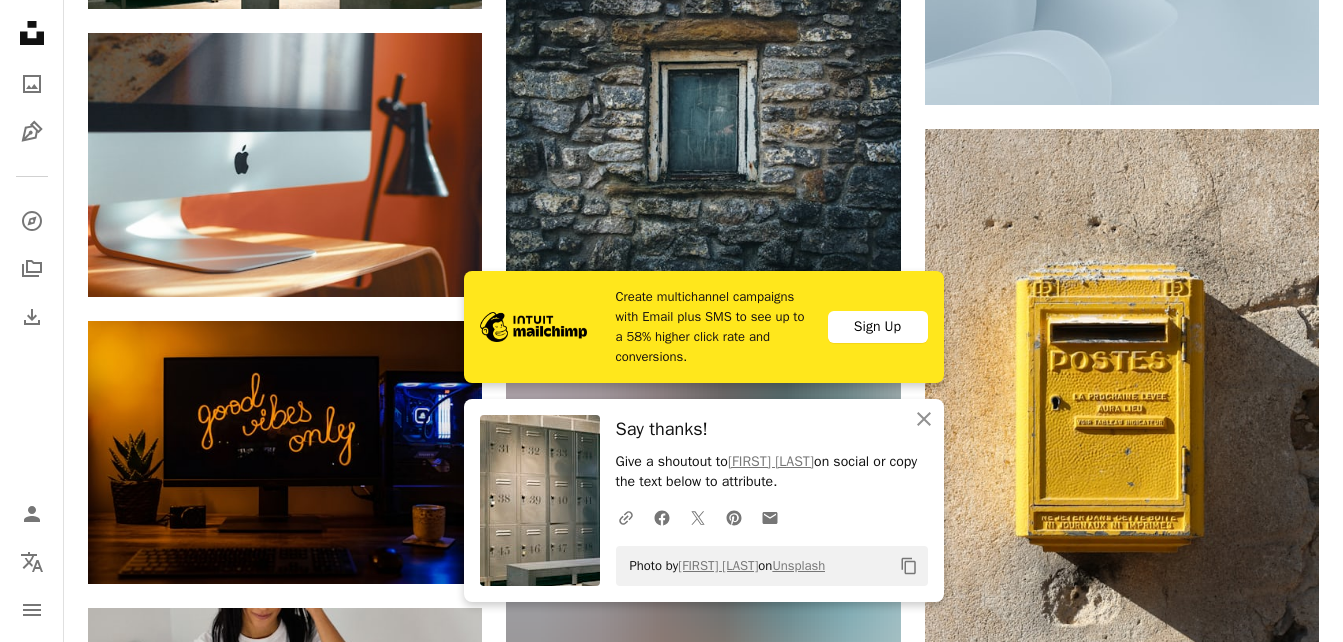 scroll, scrollTop: 35482, scrollLeft: 0, axis: vertical 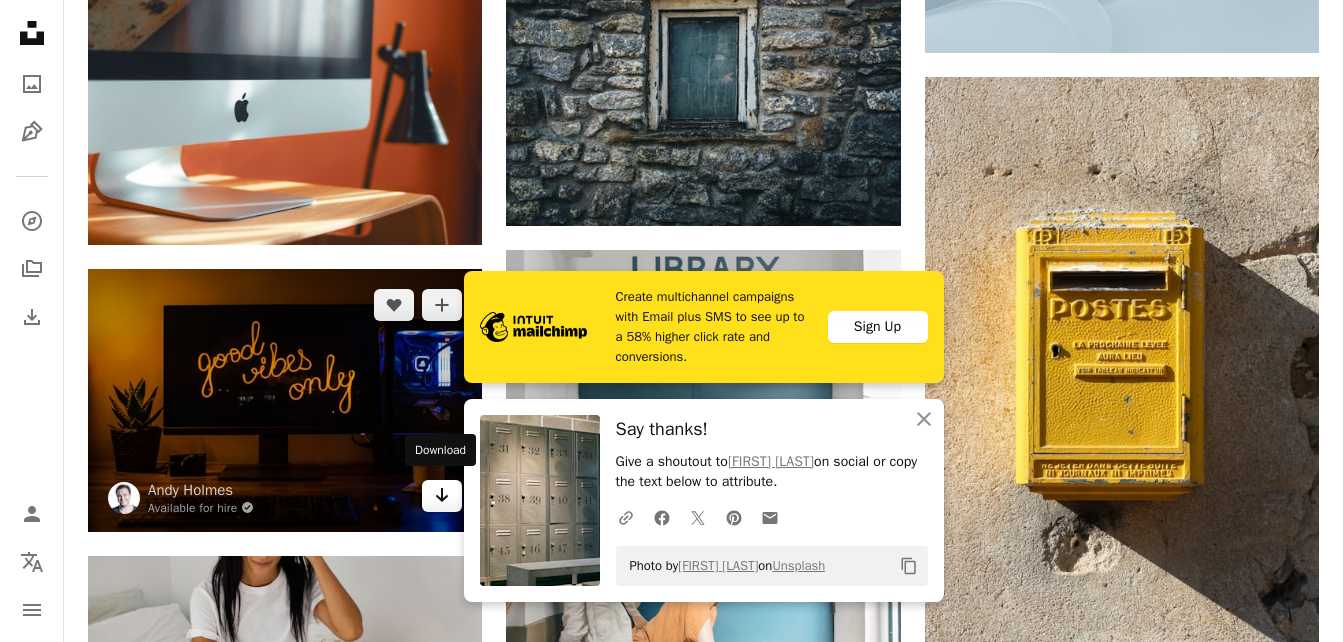 click on "Arrow pointing down" at bounding box center (442, 496) 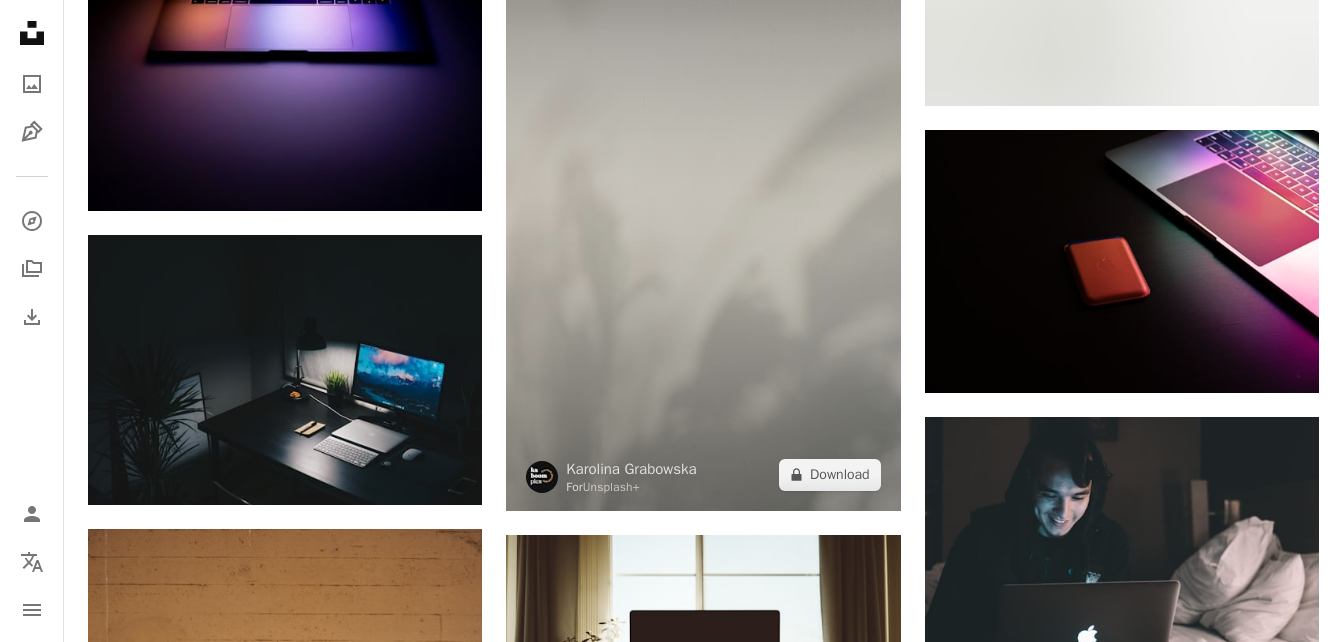 scroll, scrollTop: 37082, scrollLeft: 0, axis: vertical 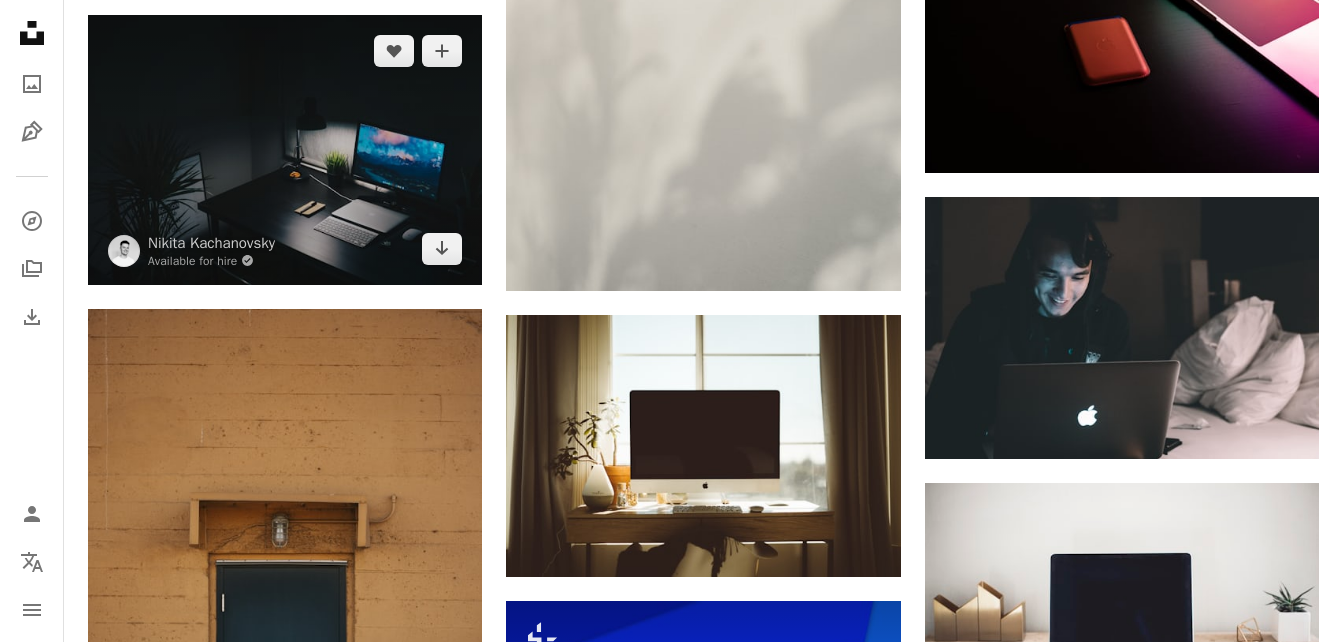 click at bounding box center [285, 150] 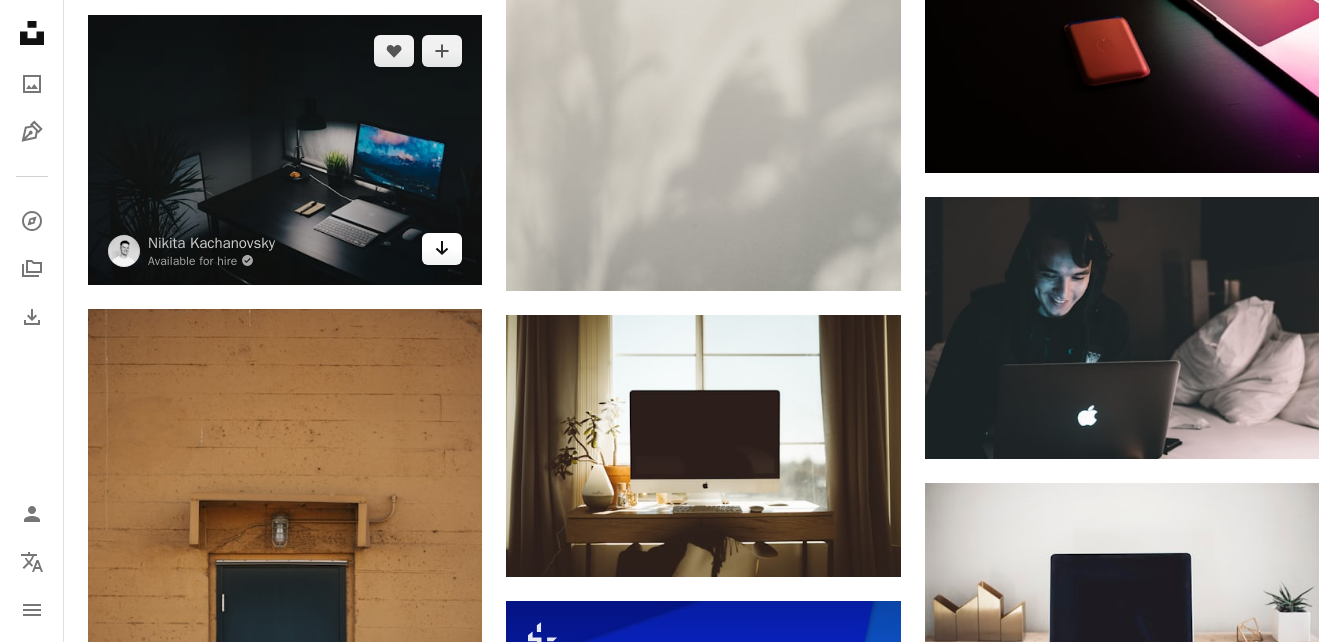 click on "Arrow pointing down" 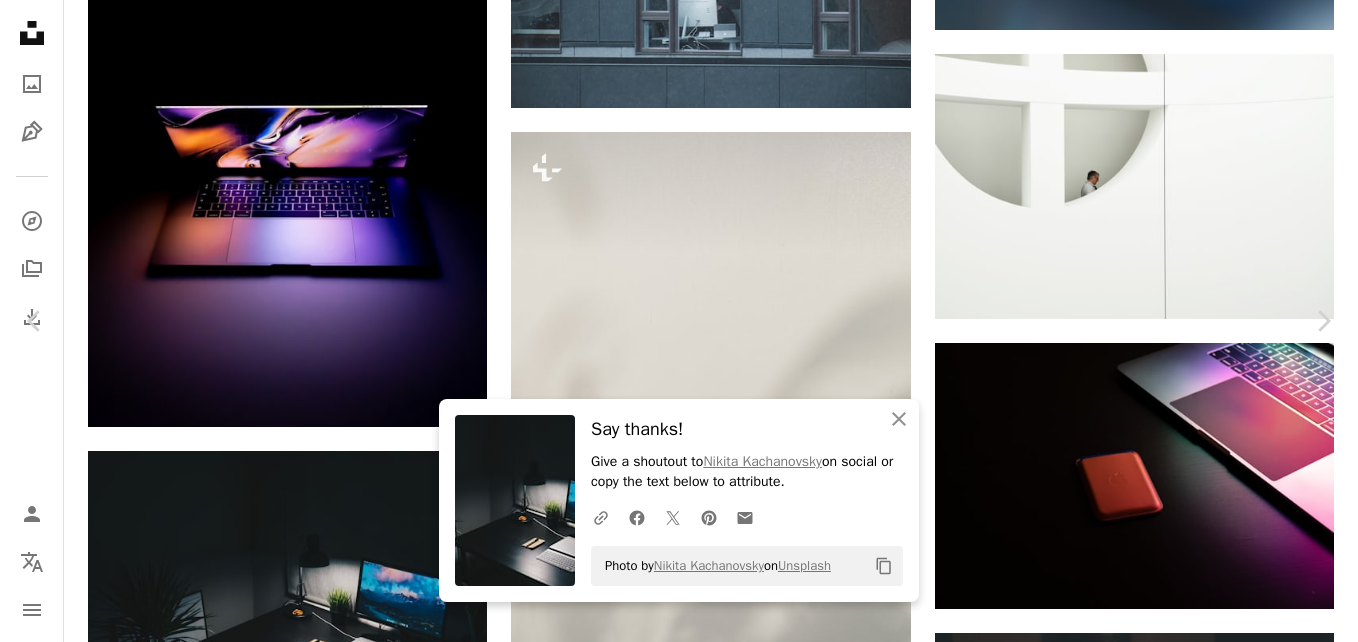click on "**********" at bounding box center [679, -16026] 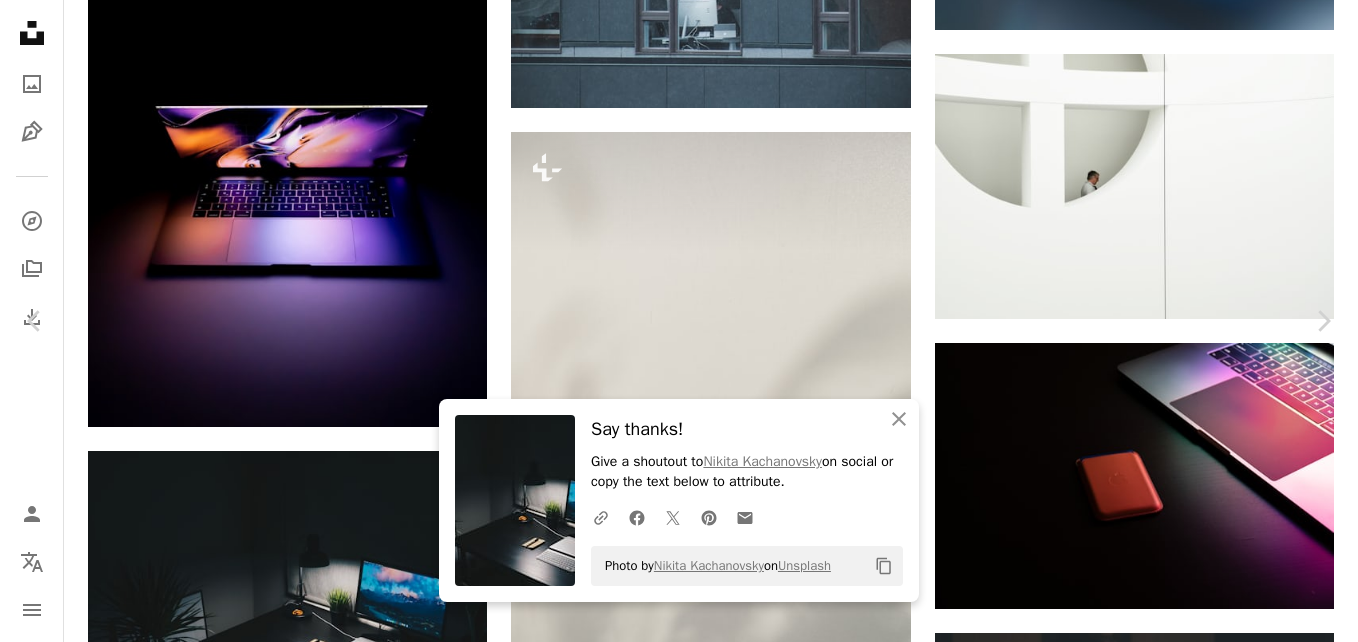 click on "An X shape" at bounding box center (20, 20) 